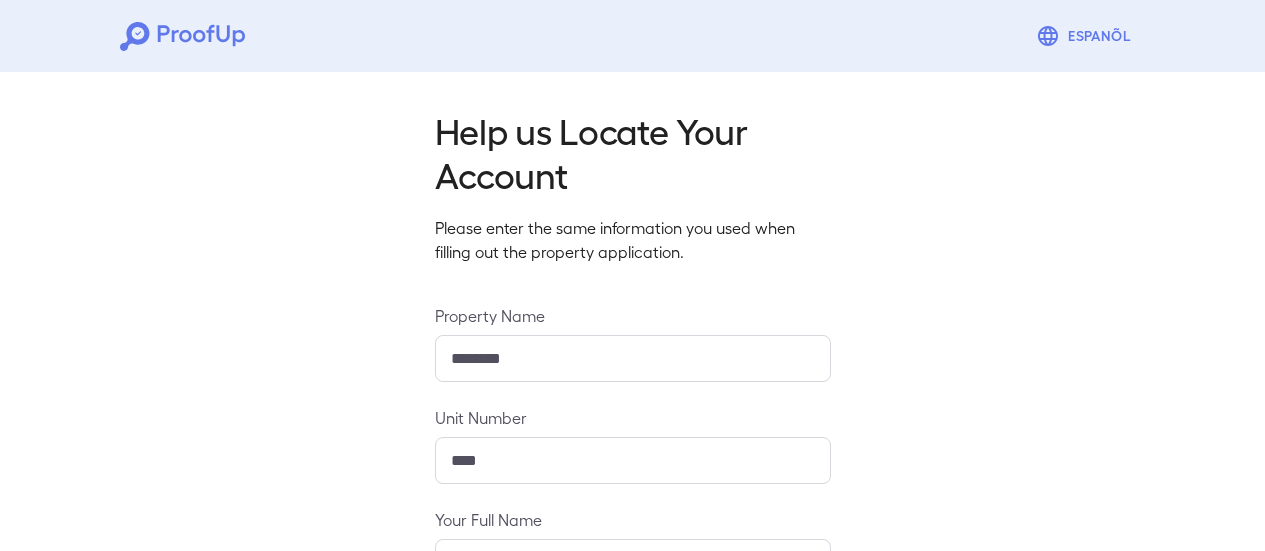 scroll, scrollTop: 0, scrollLeft: 0, axis: both 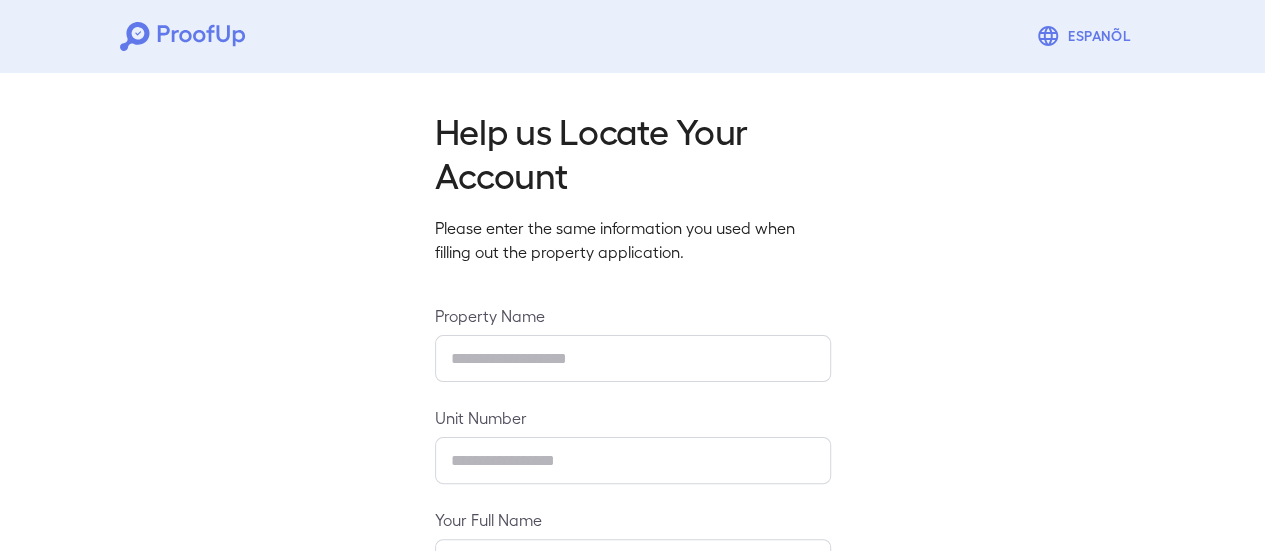type on "********" 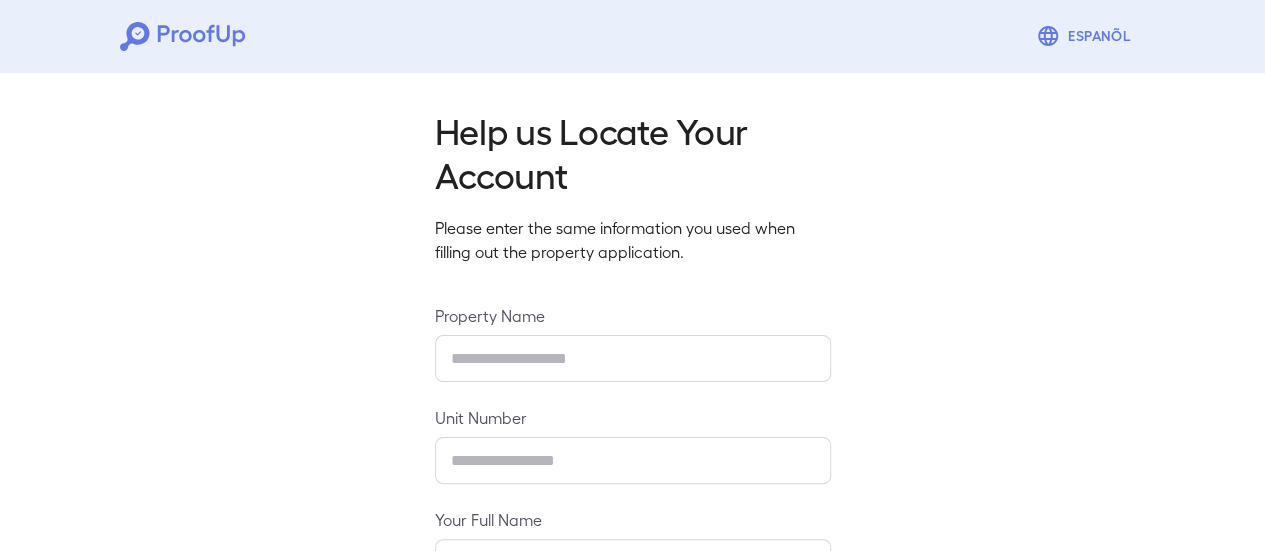 type on "****" 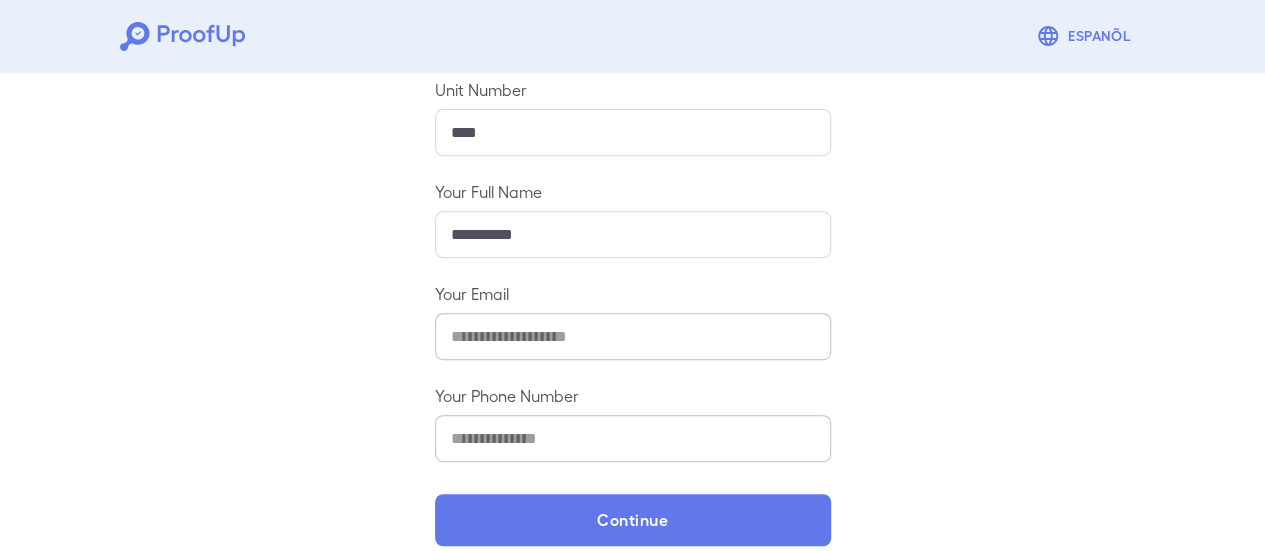 scroll, scrollTop: 354, scrollLeft: 0, axis: vertical 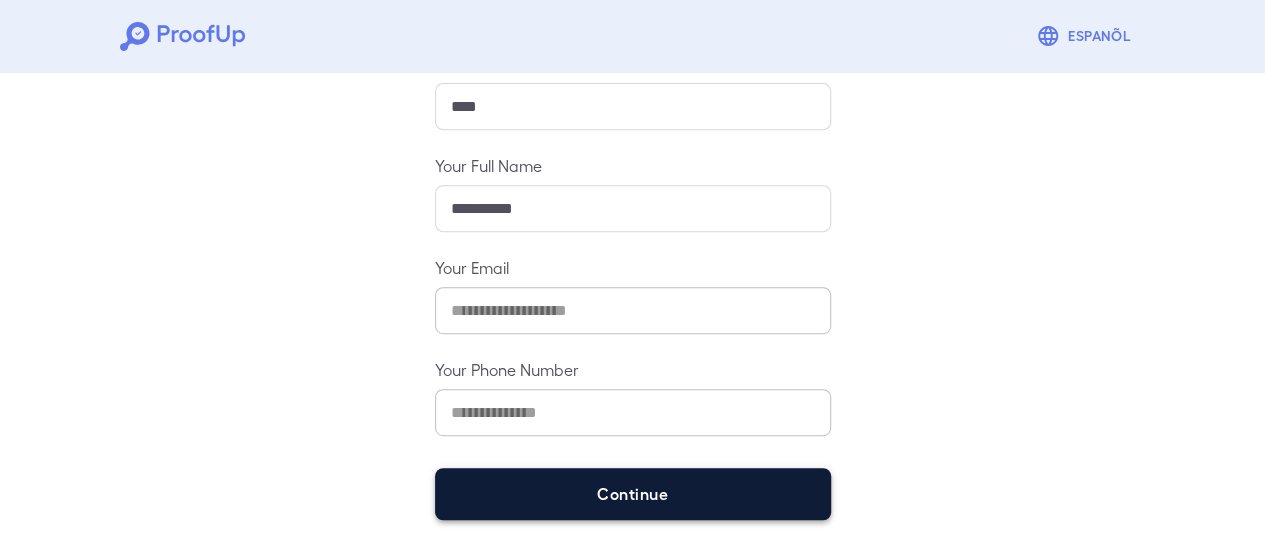 click on "Continue" at bounding box center [633, 494] 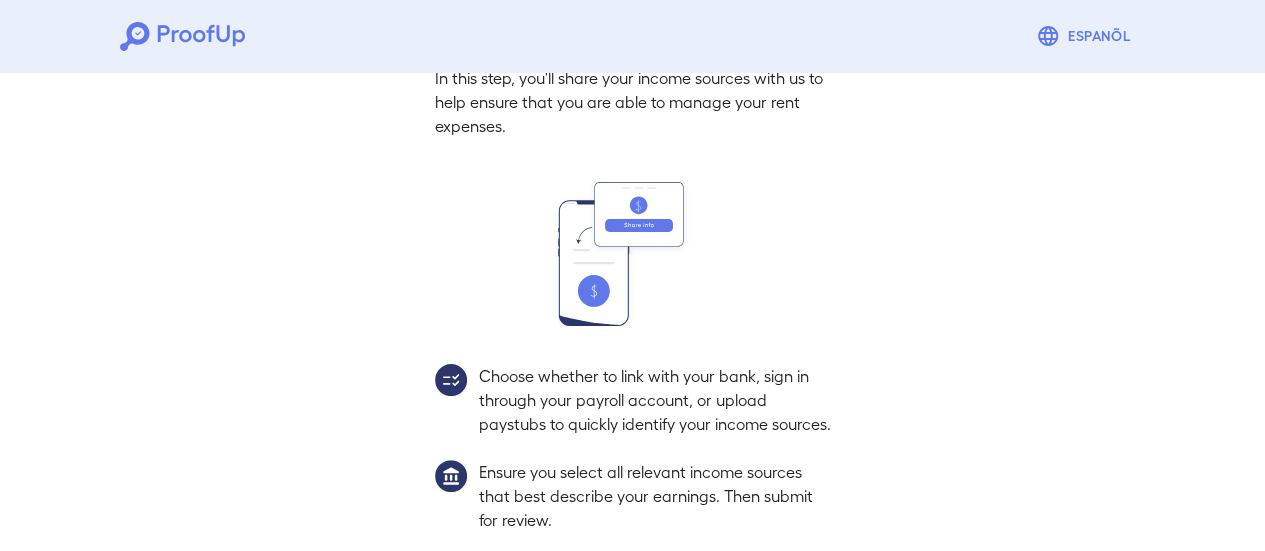 scroll, scrollTop: 0, scrollLeft: 0, axis: both 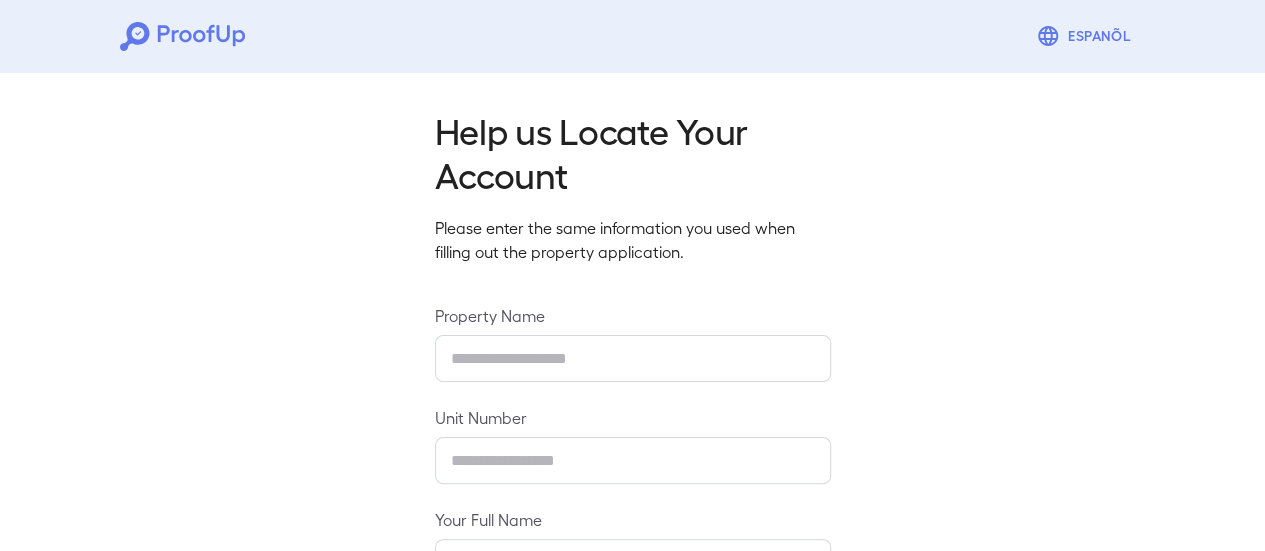 type on "********" 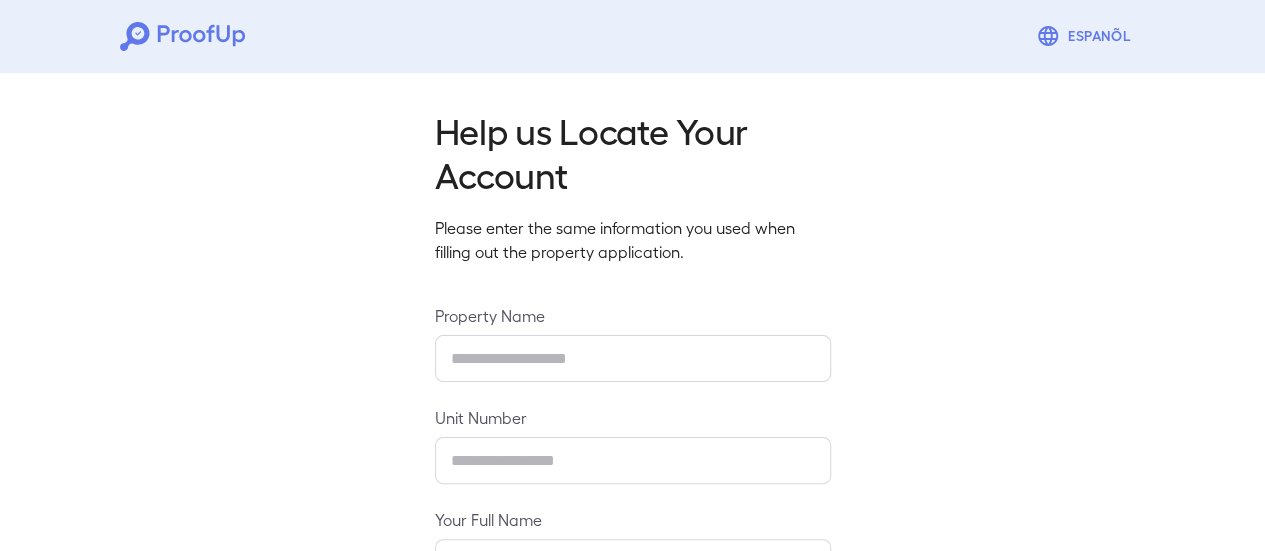 type on "**********" 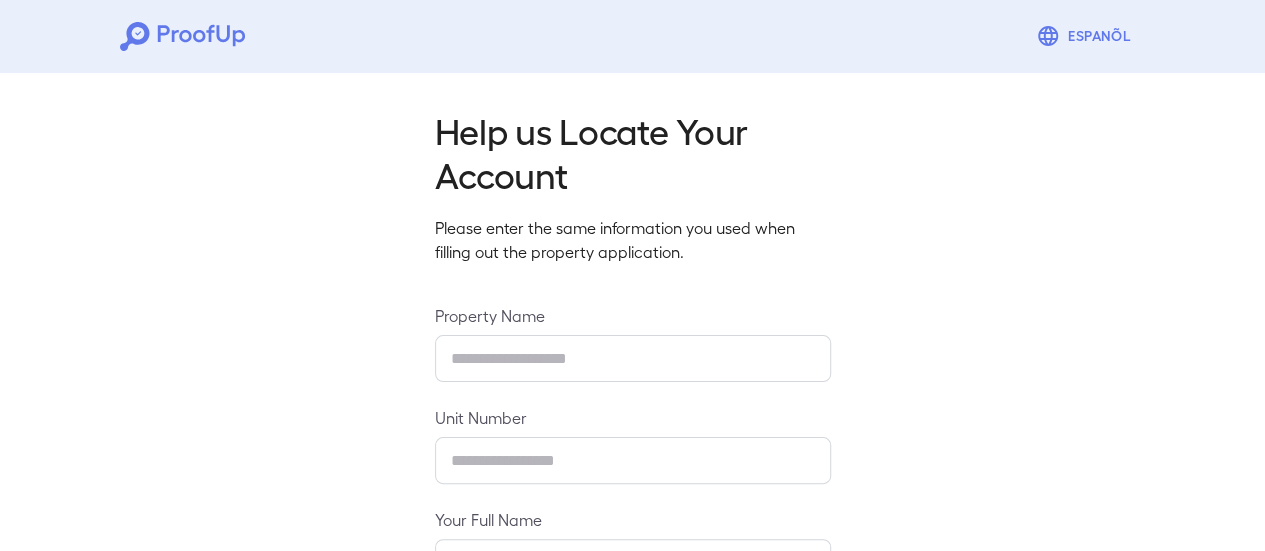 type on "**********" 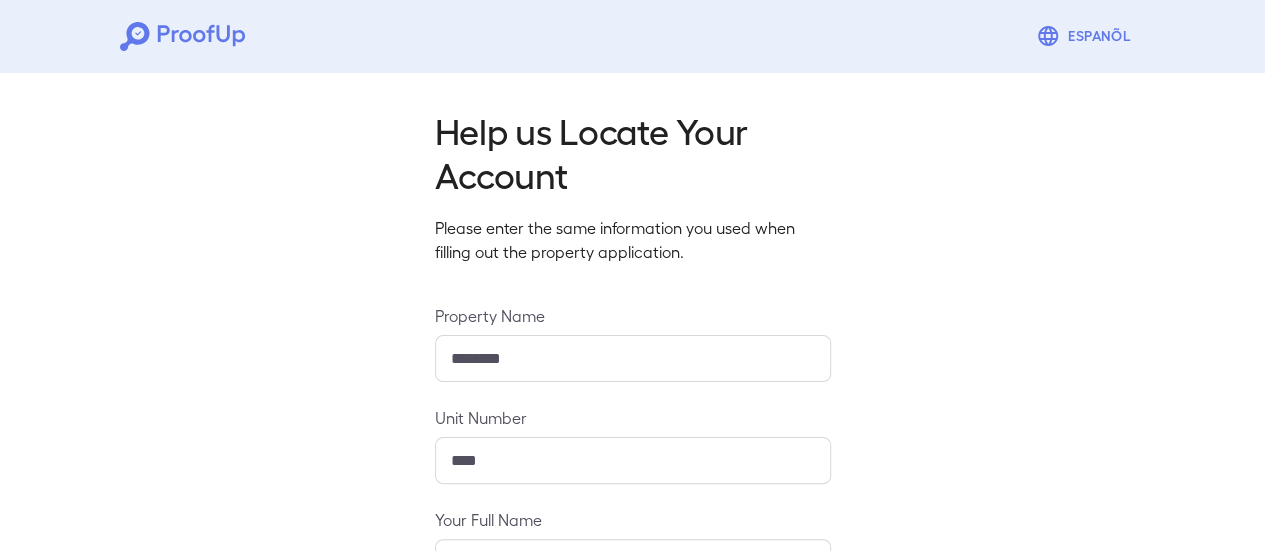 scroll, scrollTop: 354, scrollLeft: 0, axis: vertical 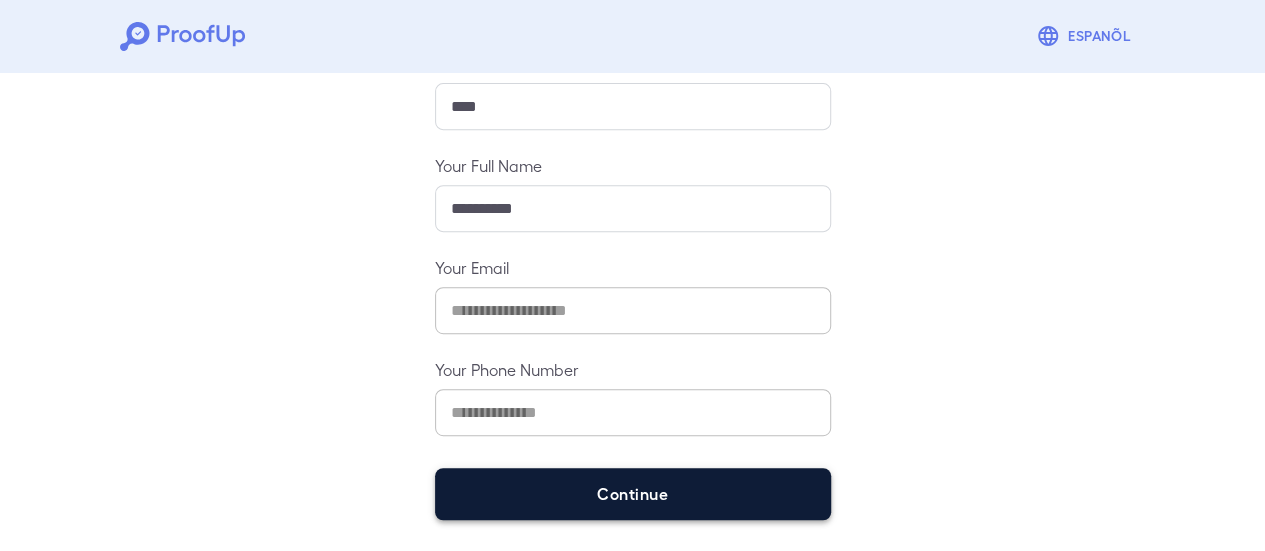 click on "Continue" at bounding box center (633, 494) 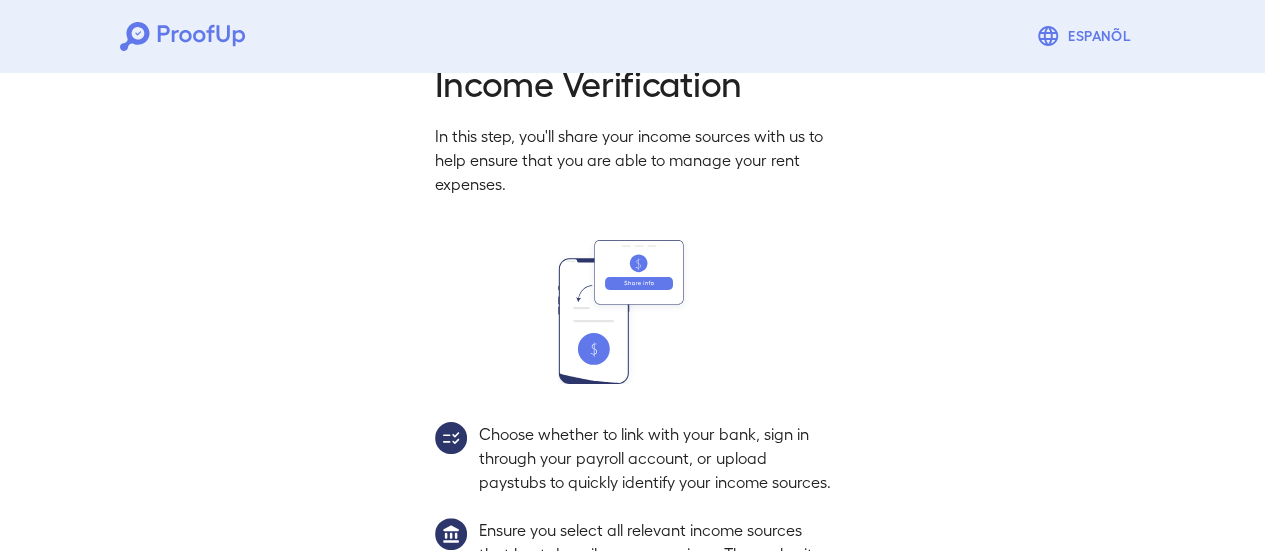 scroll, scrollTop: 326, scrollLeft: 0, axis: vertical 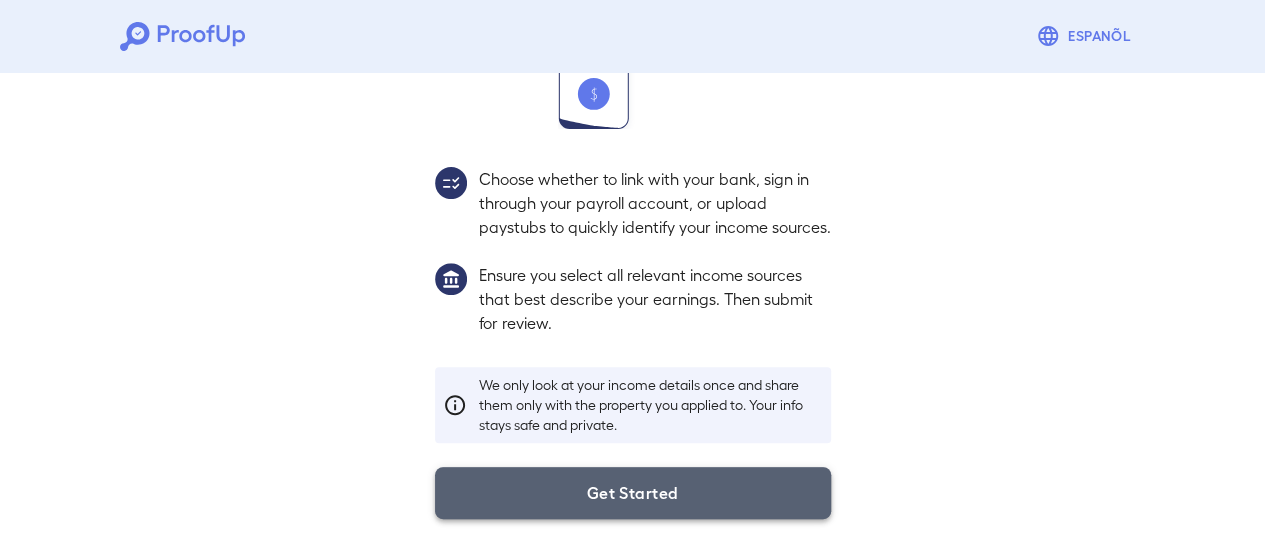 click on "Get Started" at bounding box center (633, 493) 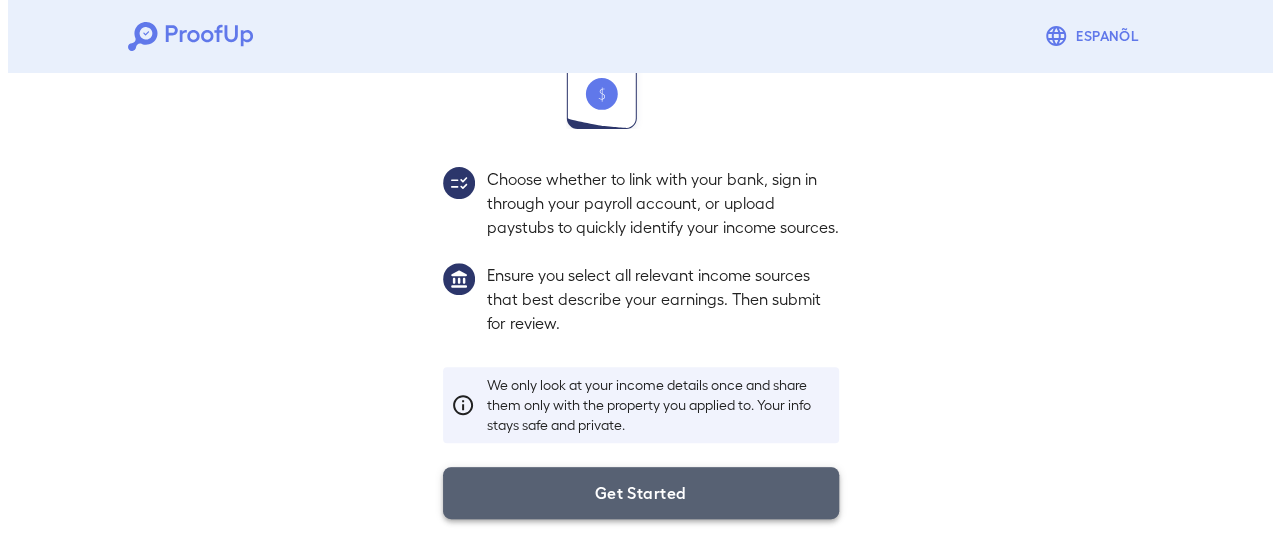 scroll, scrollTop: 212, scrollLeft: 0, axis: vertical 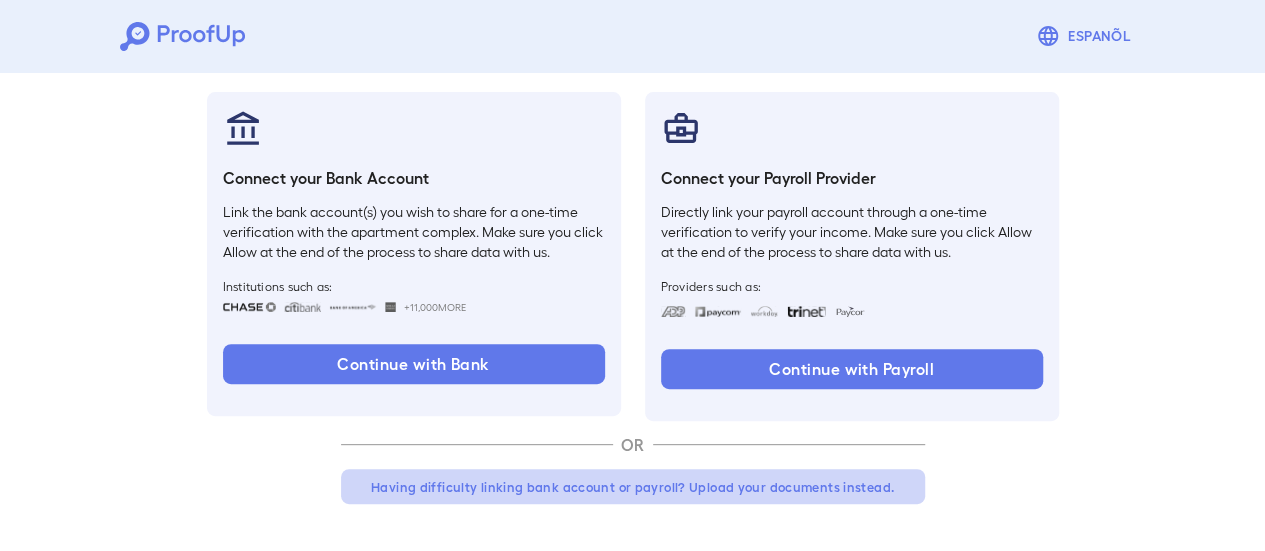 click on "Having difficulty linking bank account or payroll? Upload your documents instead." at bounding box center (633, 487) 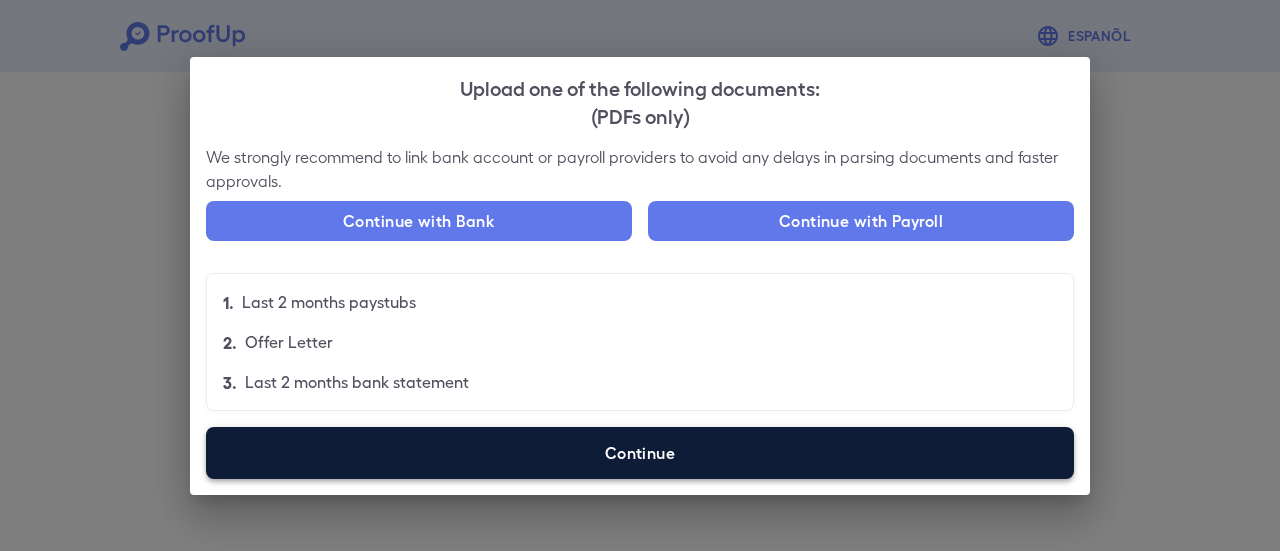 click on "Continue" at bounding box center (640, 453) 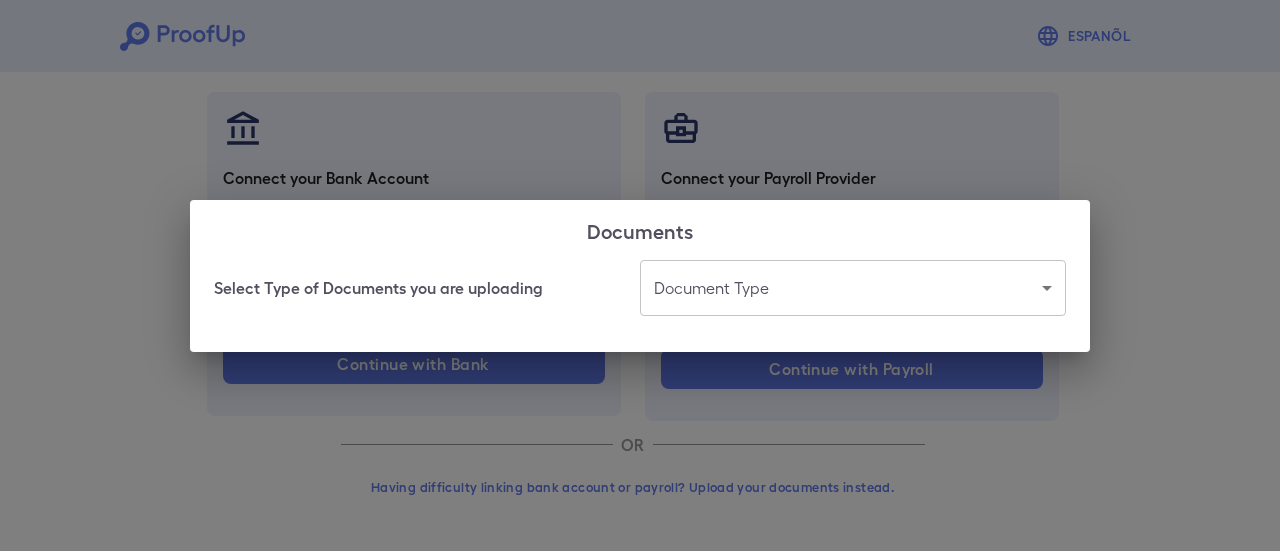 click on "Espanõl Go back How Would You Like to Verify Your Income? There are multiple ways you can access and upload your income. Select the best method for you. Connect your Bank Account Link the bank account(s) you wish to share for a one-time verification with the apartment complex. Make sure you click Allow at the end of the process to share data with us. Institutions such as: +11,000  More Continue with Bank Connect your Payroll Provider Directly link your payroll account through a one-time verification to verify your income. Make sure you click Allow at the end of the process to share data with us. Providers such as: Continue with Payroll OR Having difficulty linking bank account or payroll? Upload your documents instead. Documents Select Type of Documents you are uploading Document Type ​ ​" at bounding box center [640, 170] 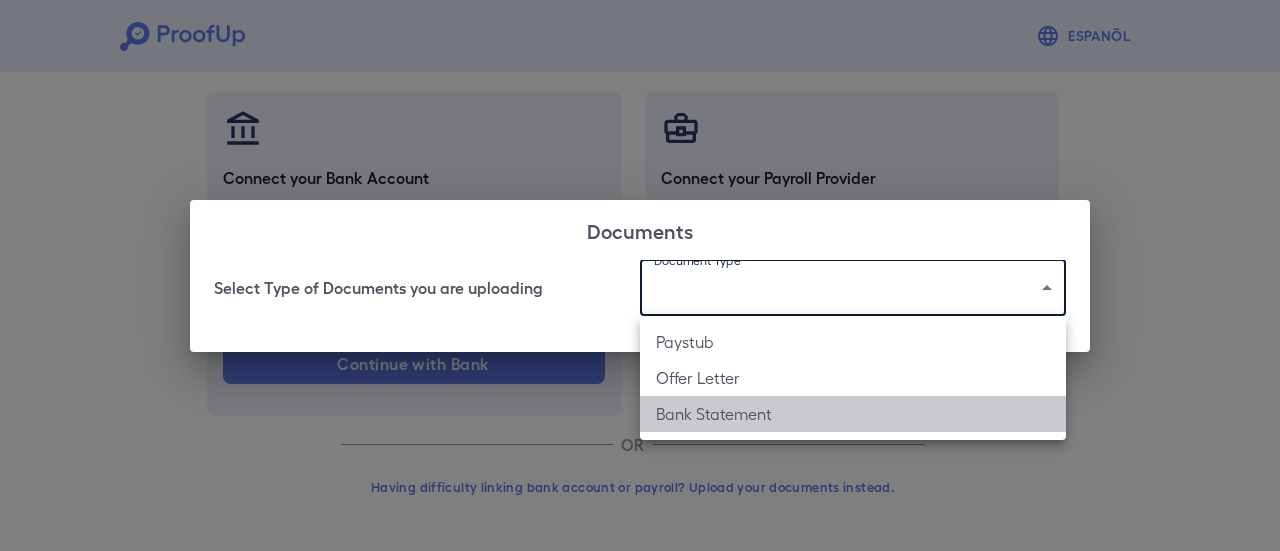 click on "Bank Statement" at bounding box center [853, 414] 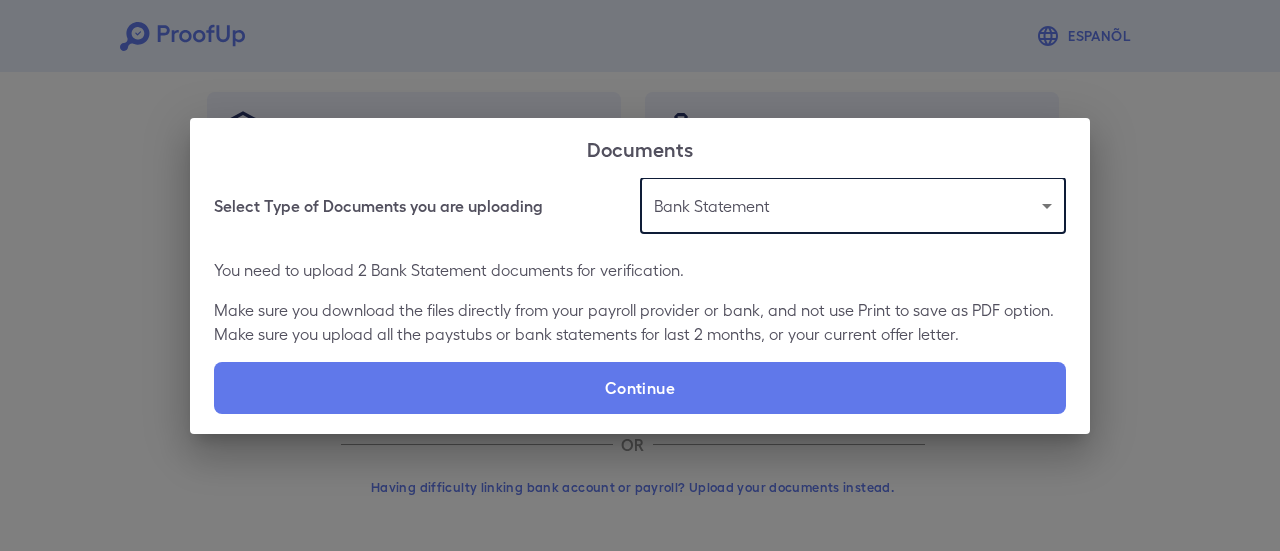 click on "**********" at bounding box center (640, 170) 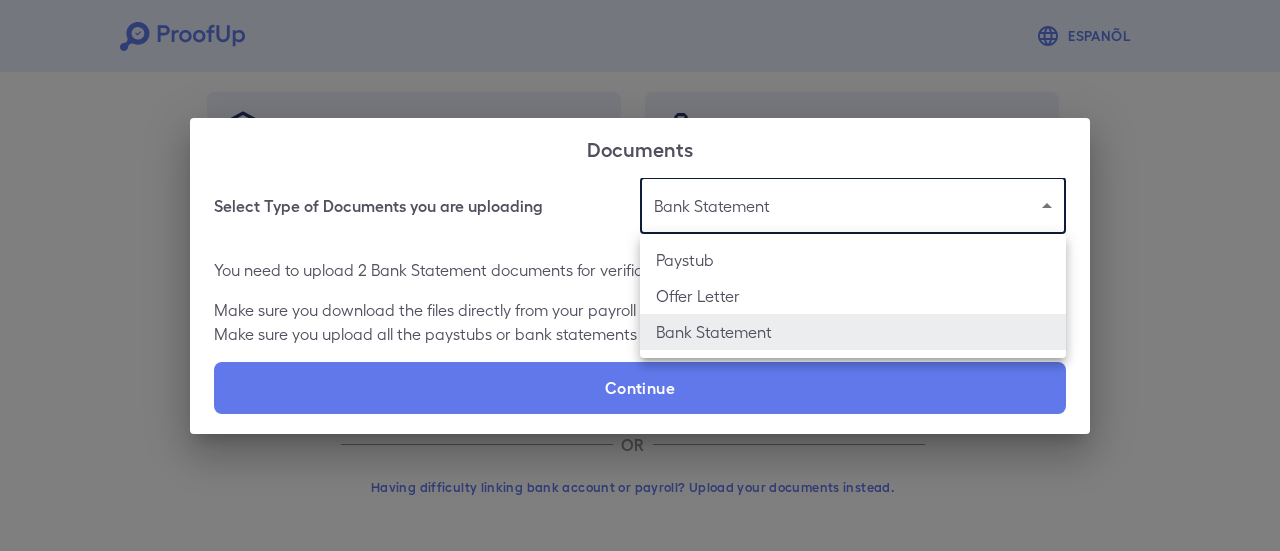 click at bounding box center (640, 275) 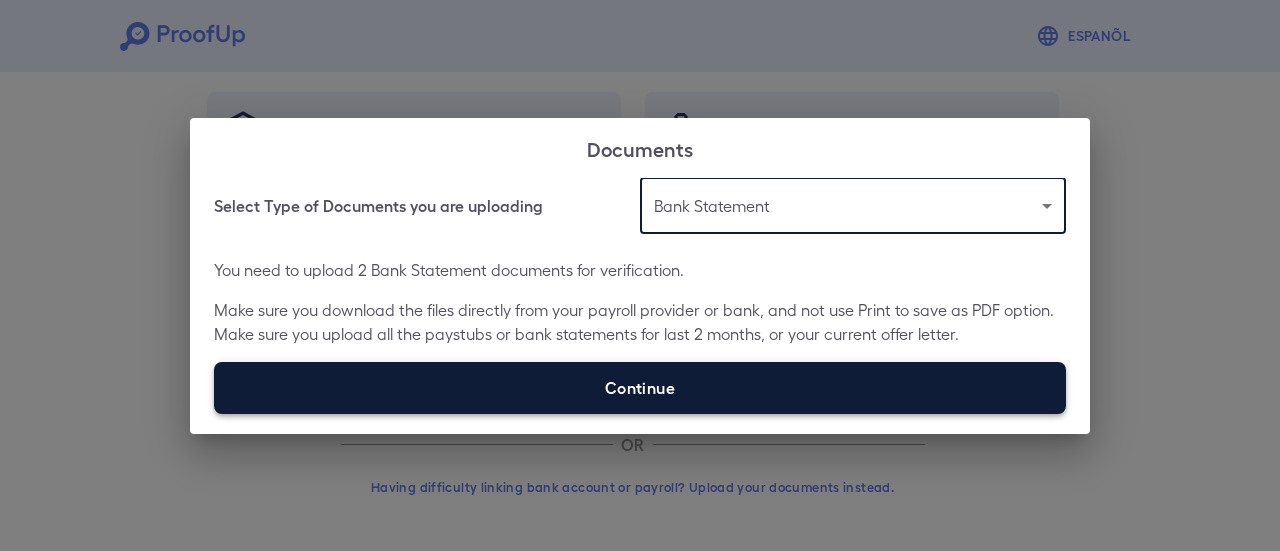 click on "Continue" at bounding box center (640, 388) 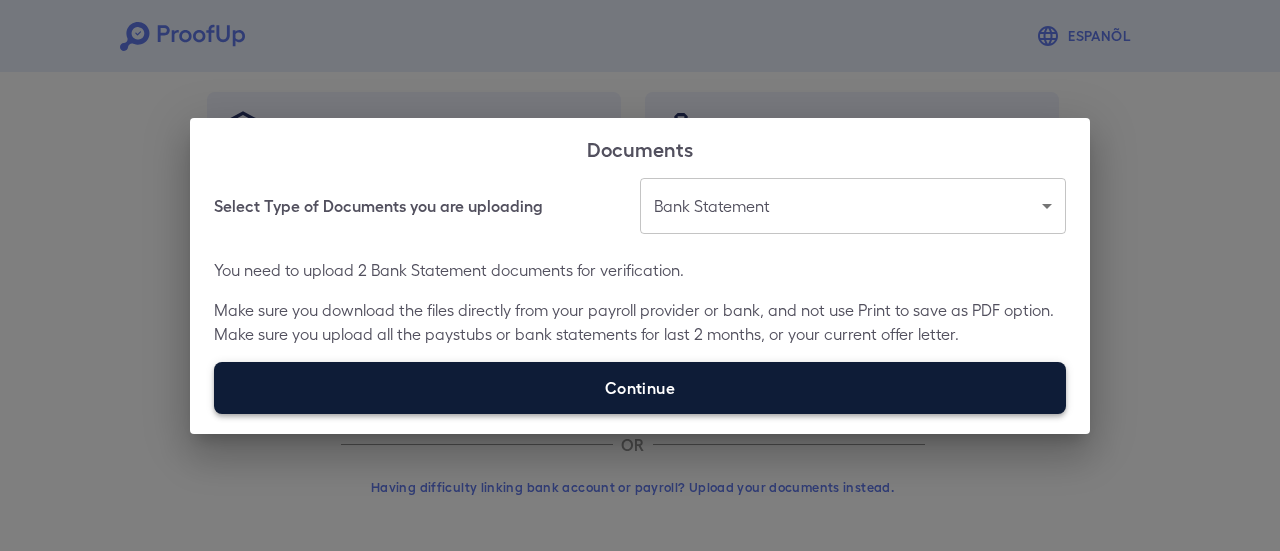 click on "Continue" at bounding box center [640, 388] 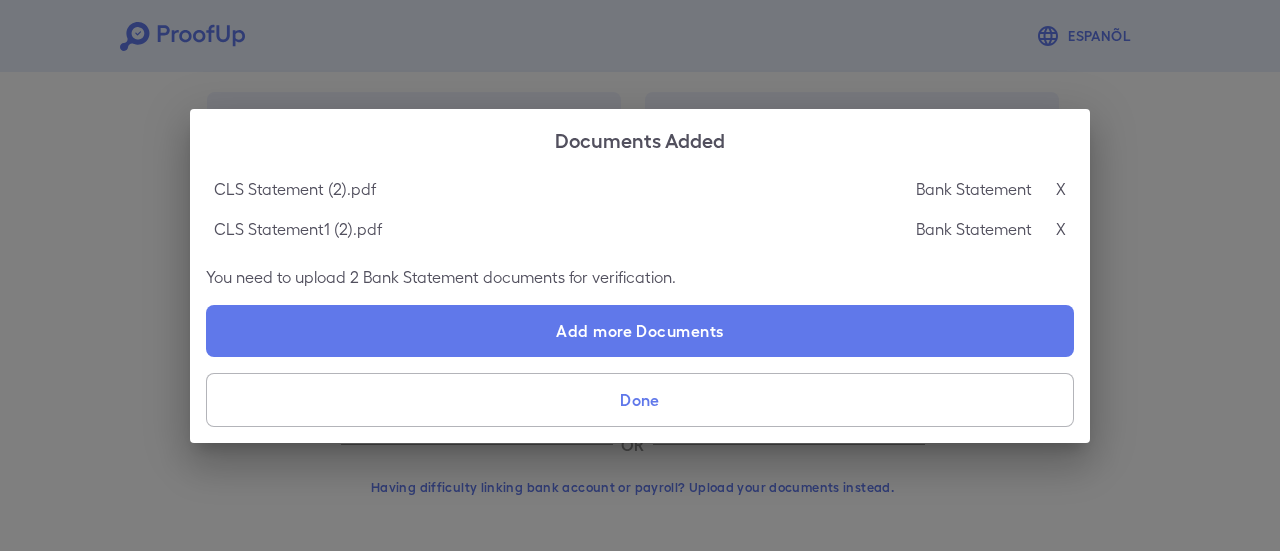 click on "Done" at bounding box center [640, 400] 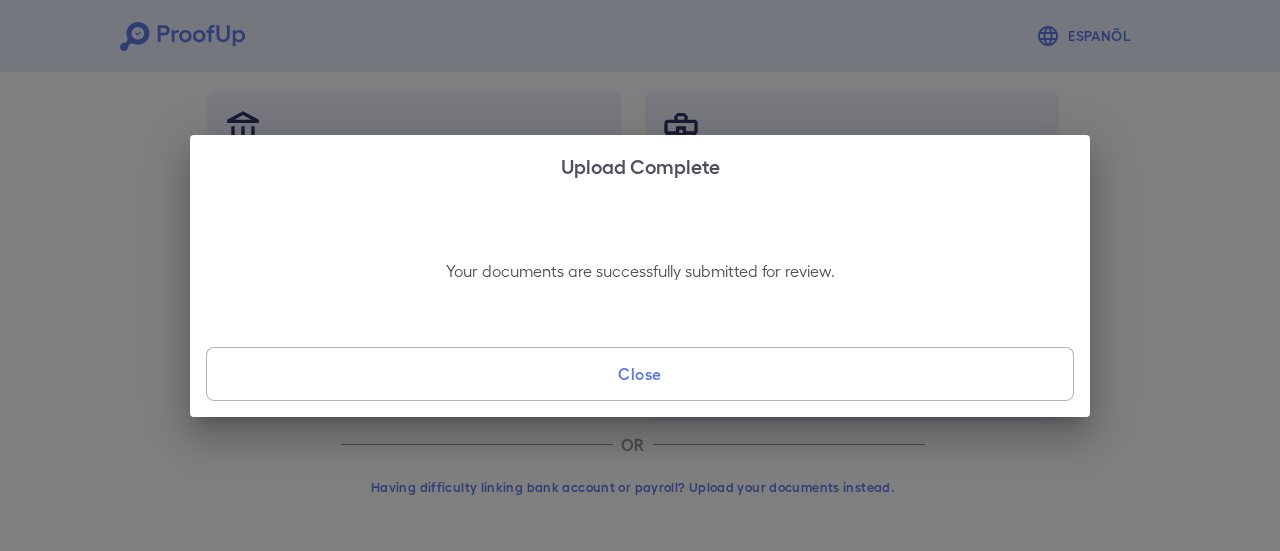 click on "Close" at bounding box center [640, 374] 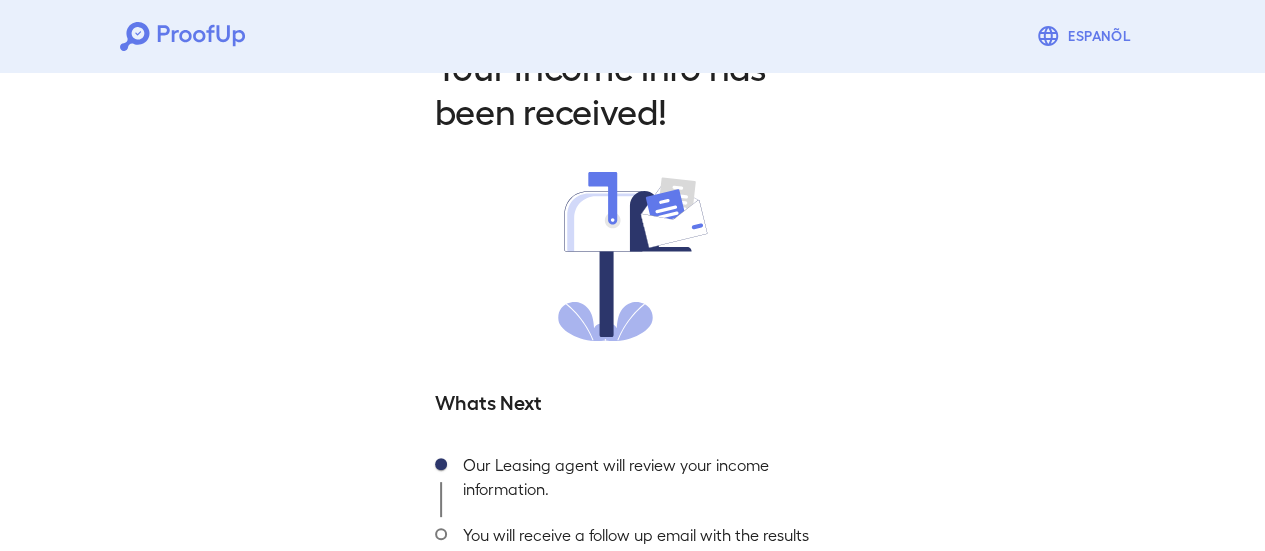 scroll, scrollTop: 0, scrollLeft: 0, axis: both 